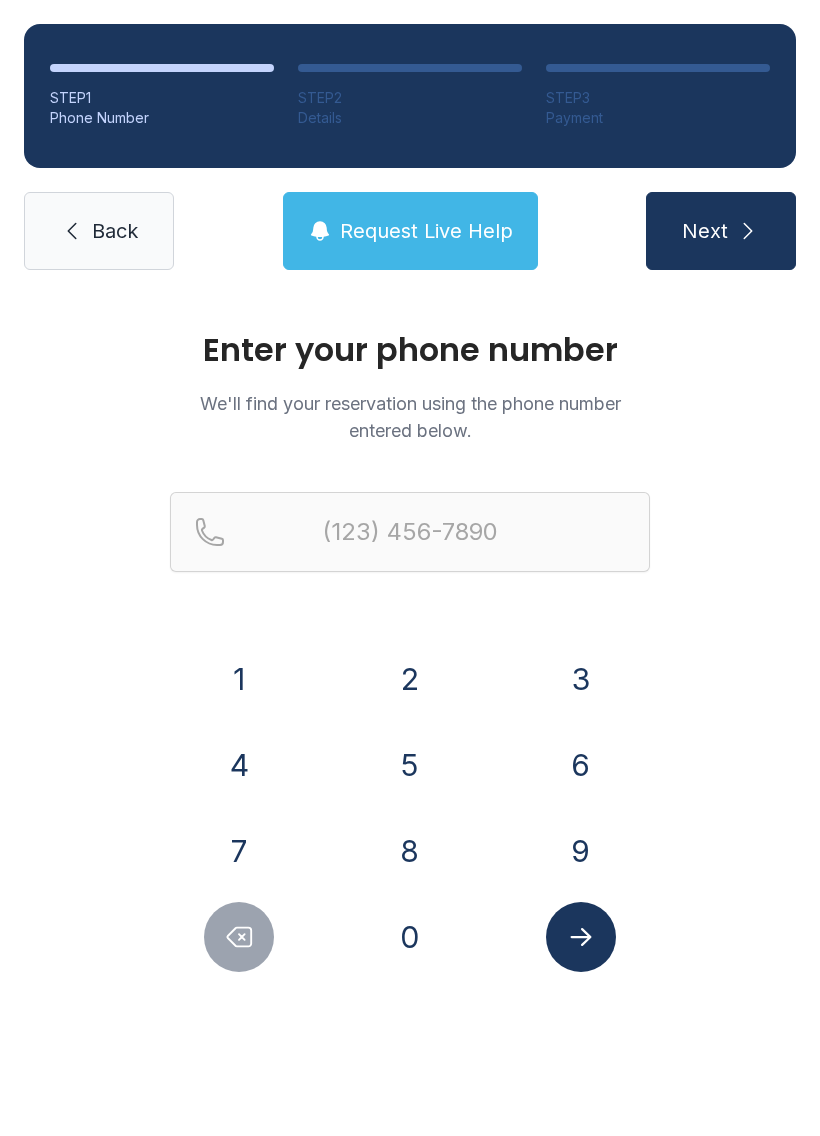 scroll, scrollTop: 0, scrollLeft: 0, axis: both 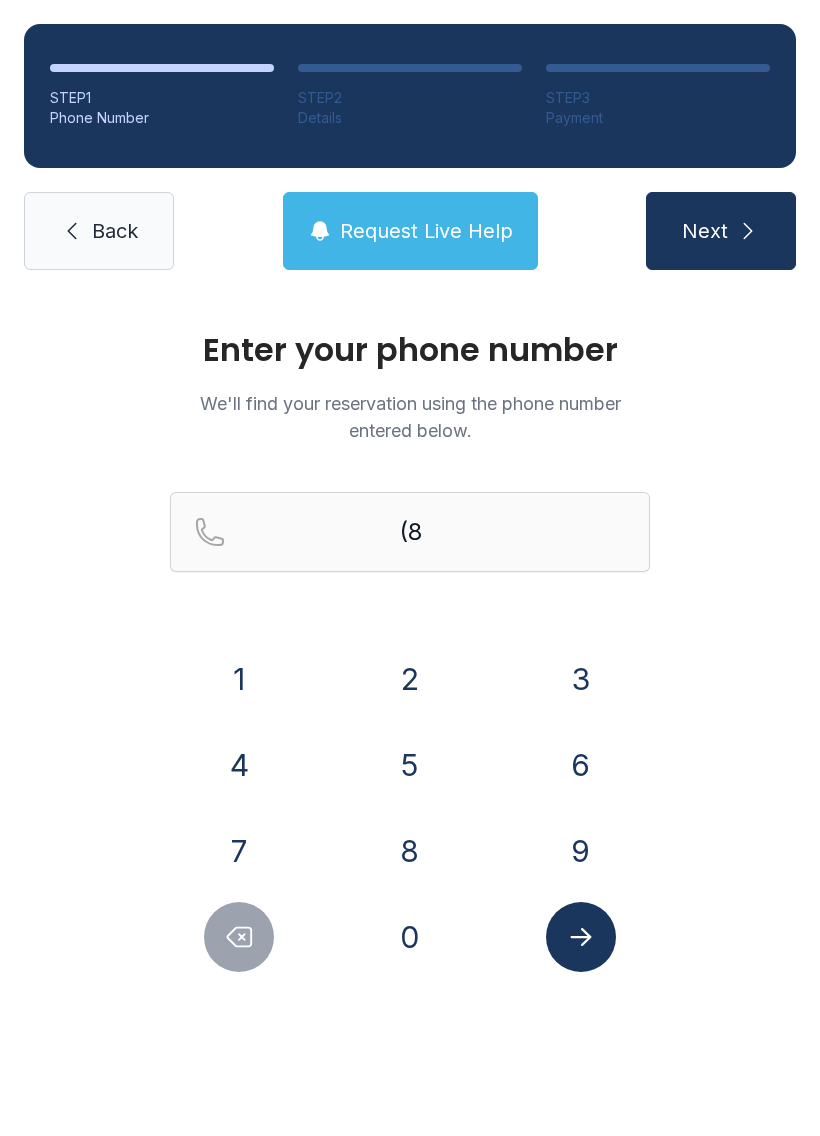 click on "4" at bounding box center (239, 765) 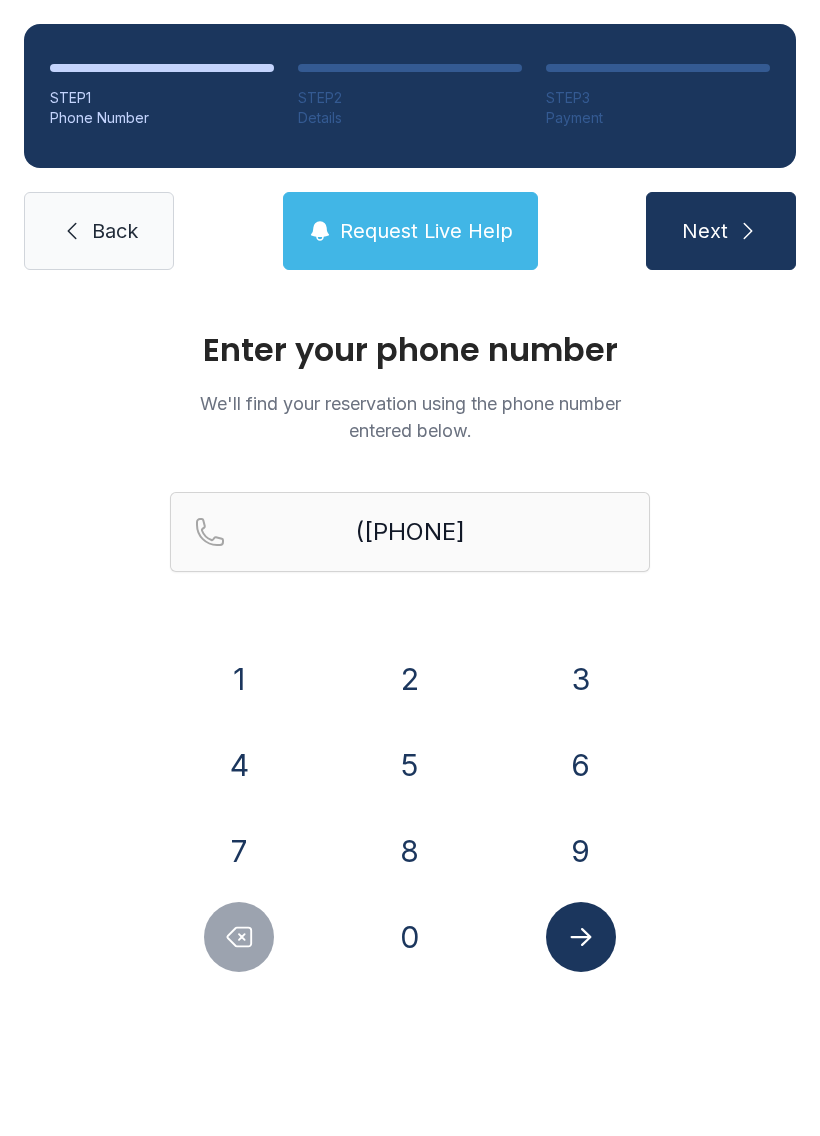 click on "3" at bounding box center (581, 679) 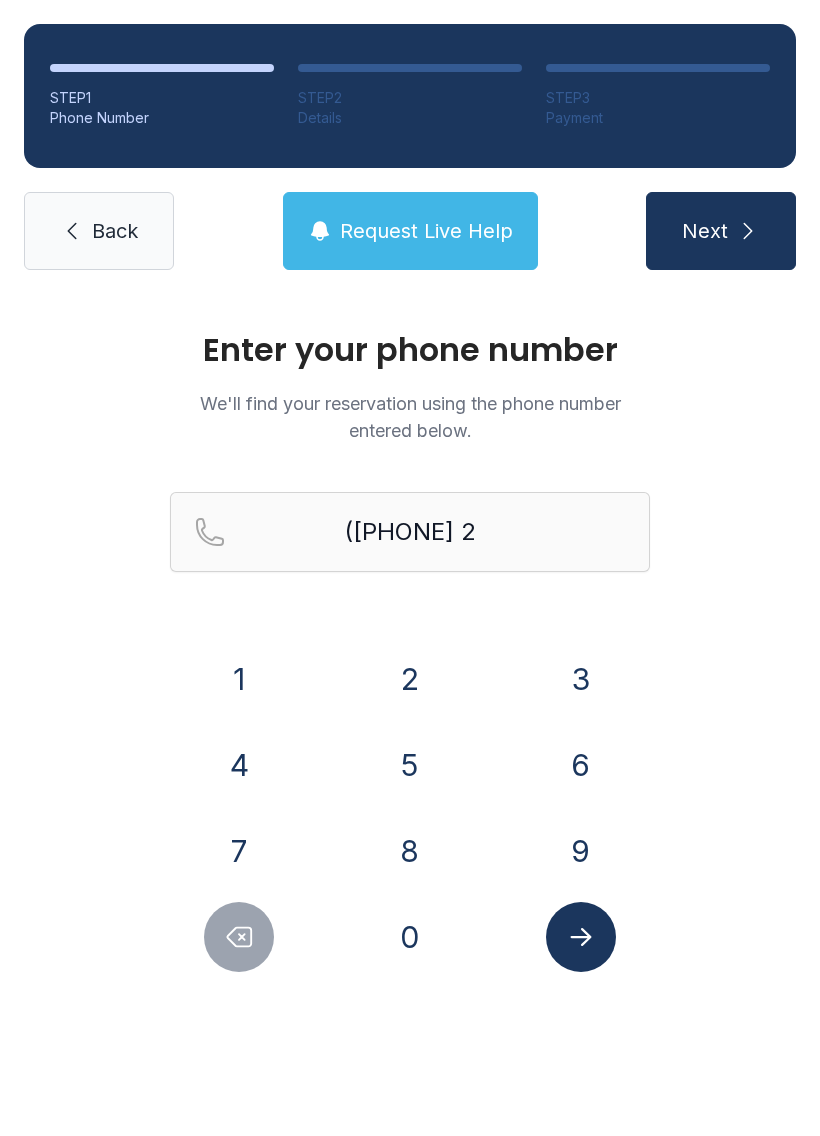 click on "2" at bounding box center [410, 679] 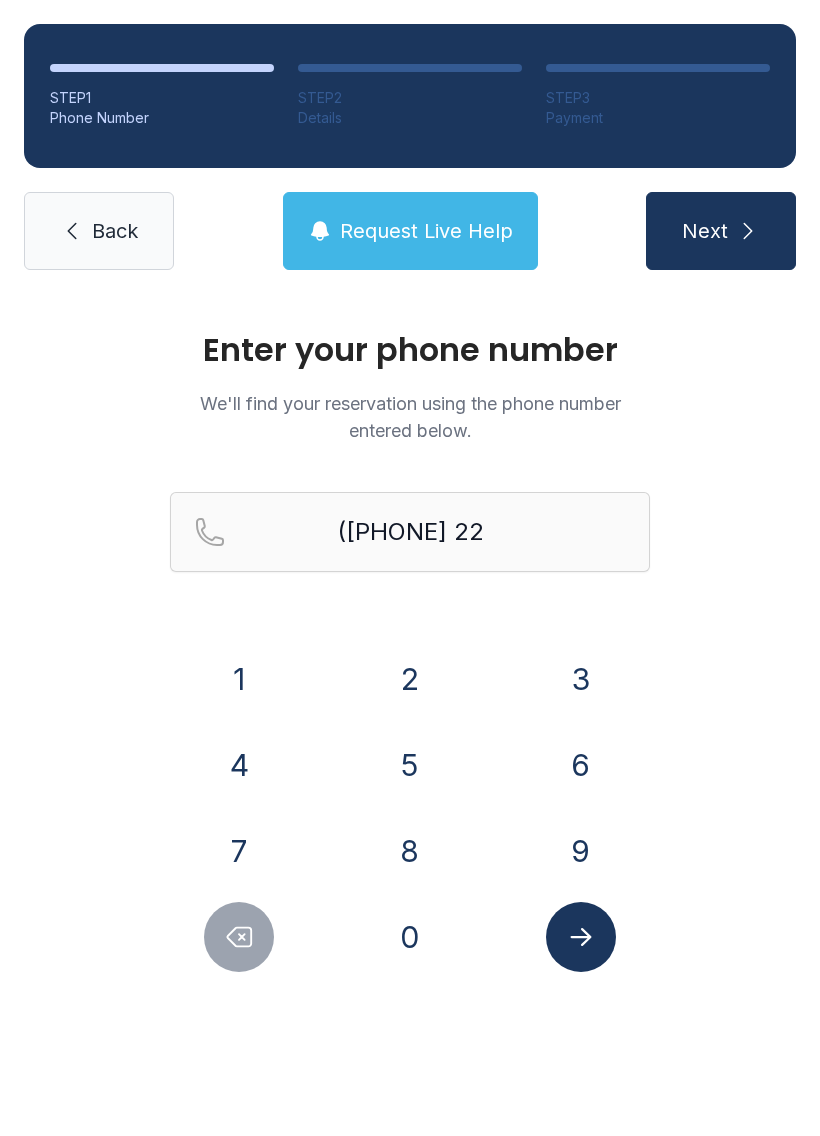 click on "7" at bounding box center [239, 851] 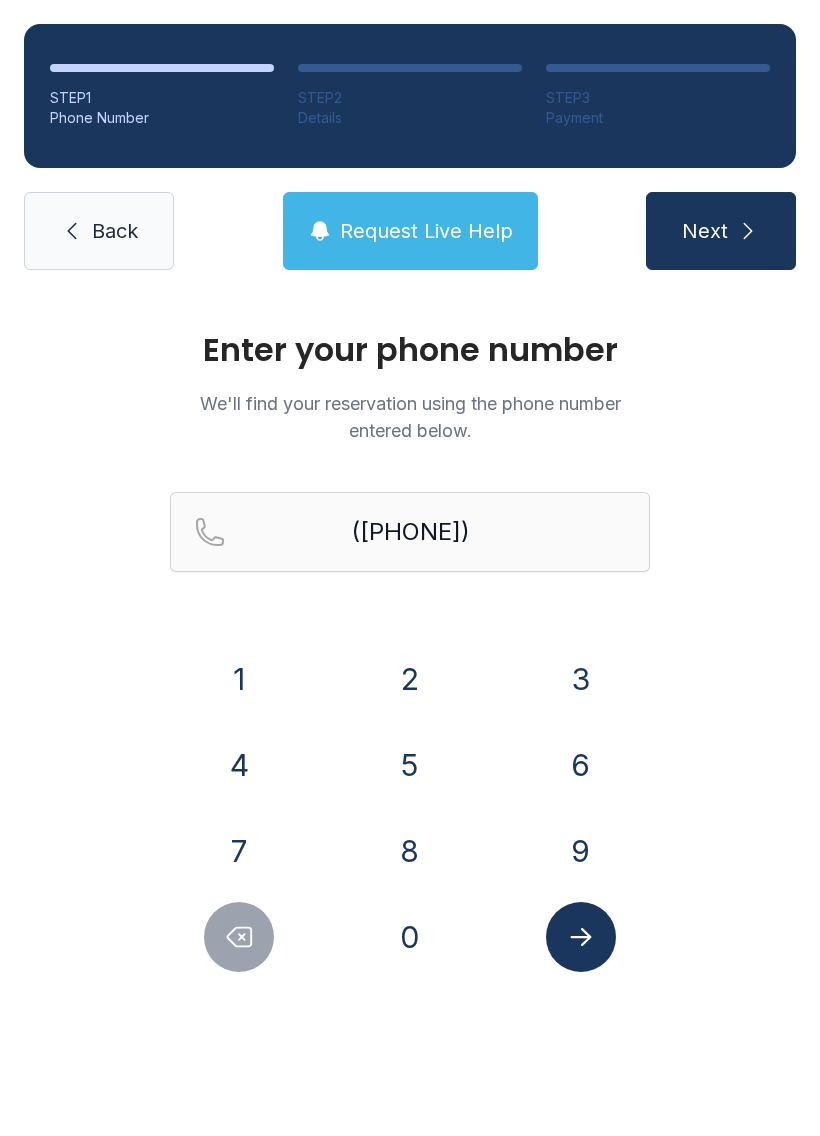 click on "0" at bounding box center (410, 937) 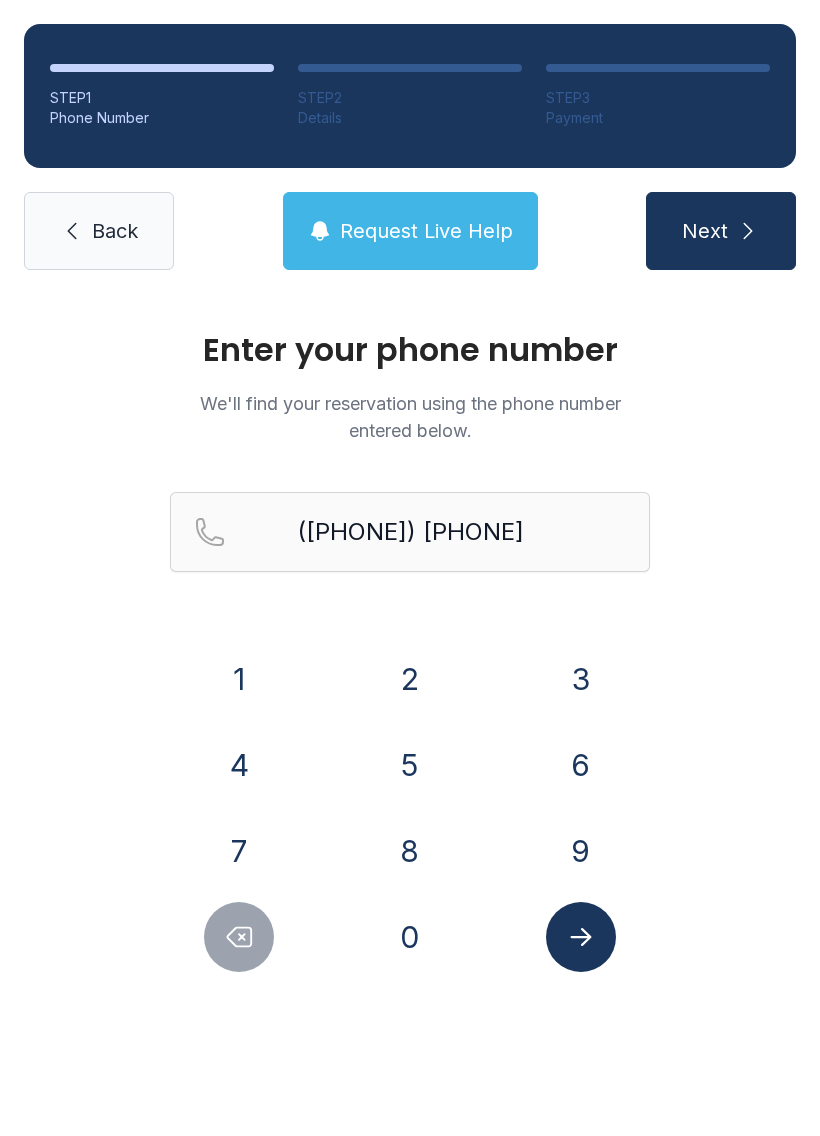 click on "4" at bounding box center (239, 765) 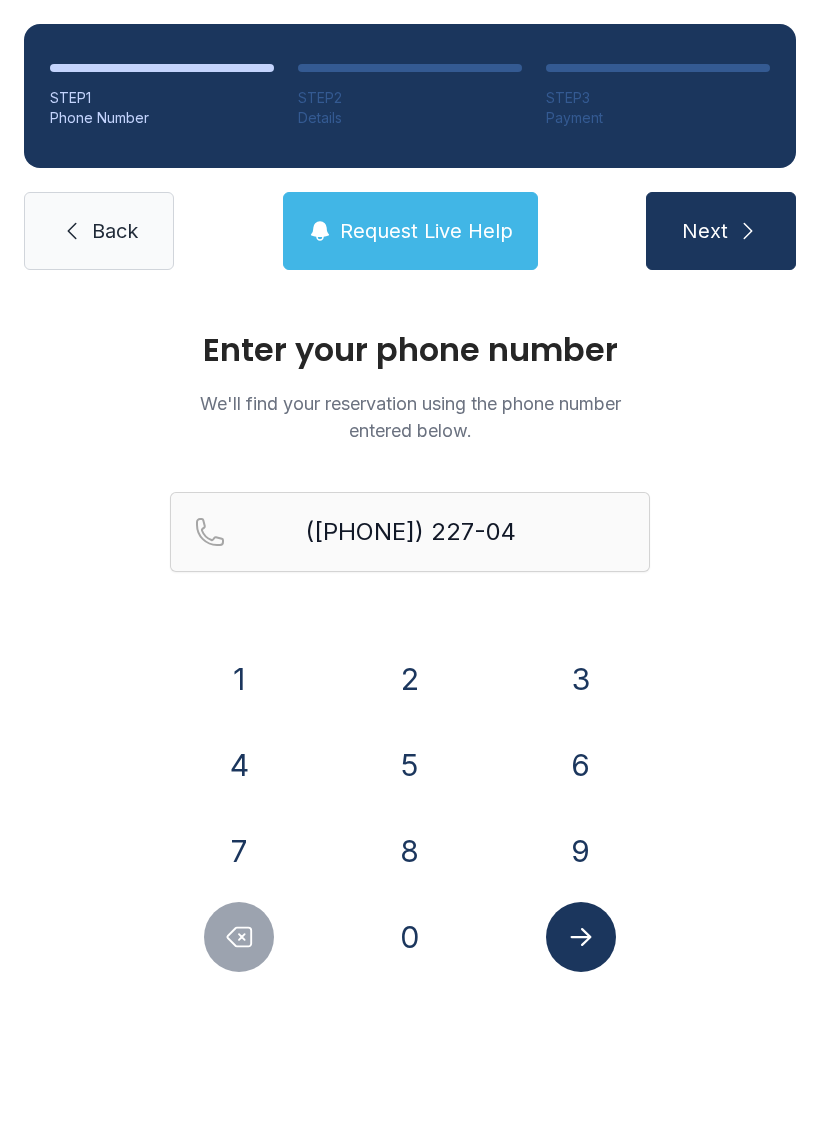 click on "4" at bounding box center [239, 765] 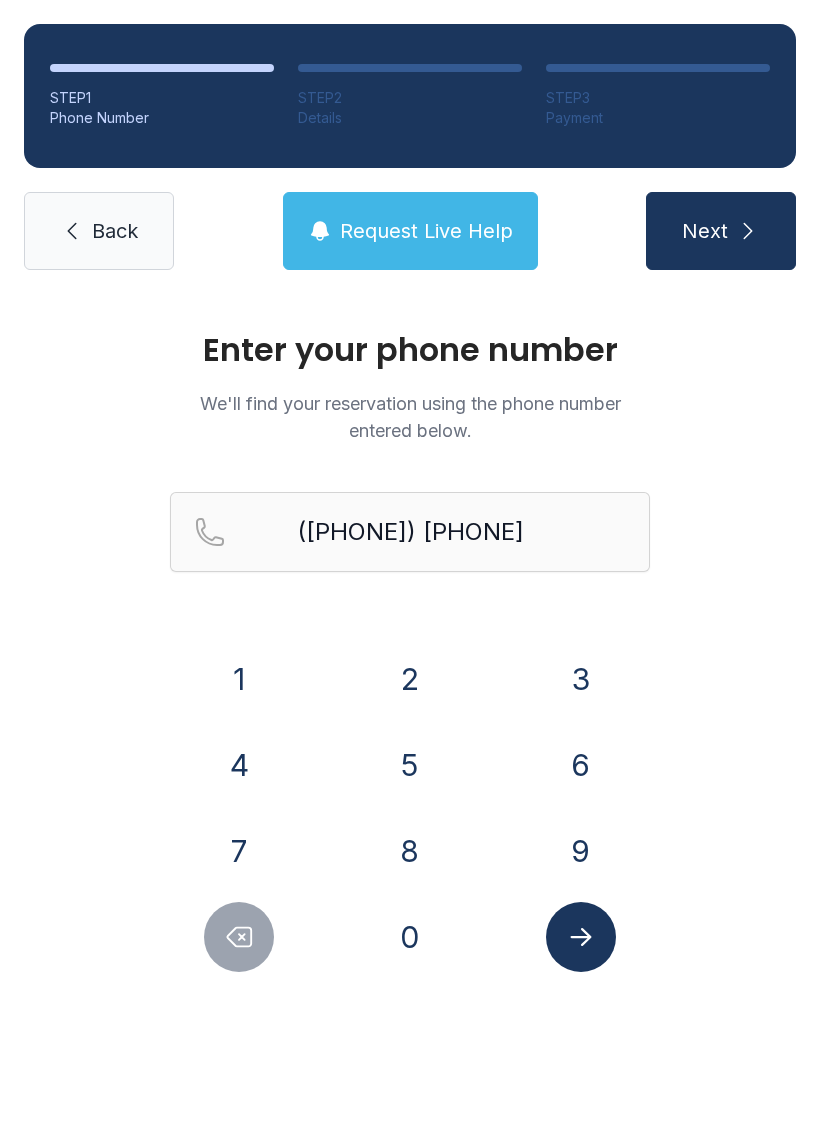click on "3" at bounding box center [581, 679] 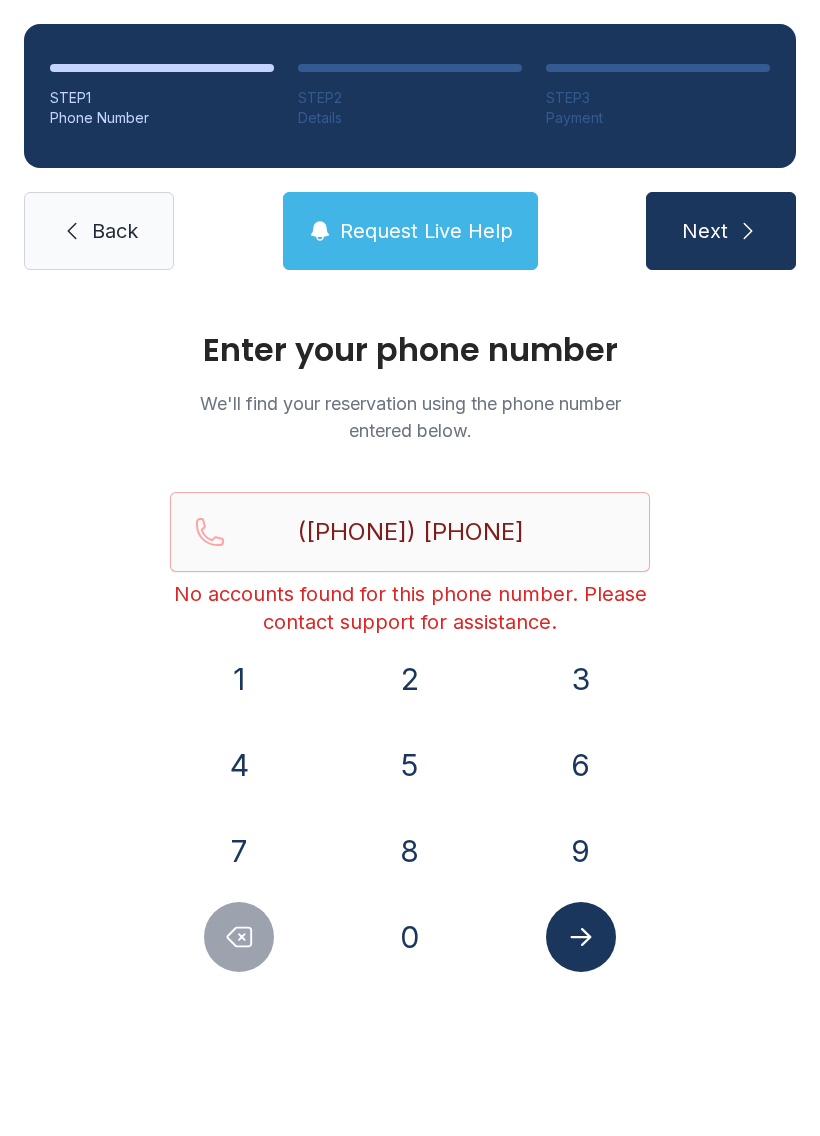 click on "Back" at bounding box center (99, 231) 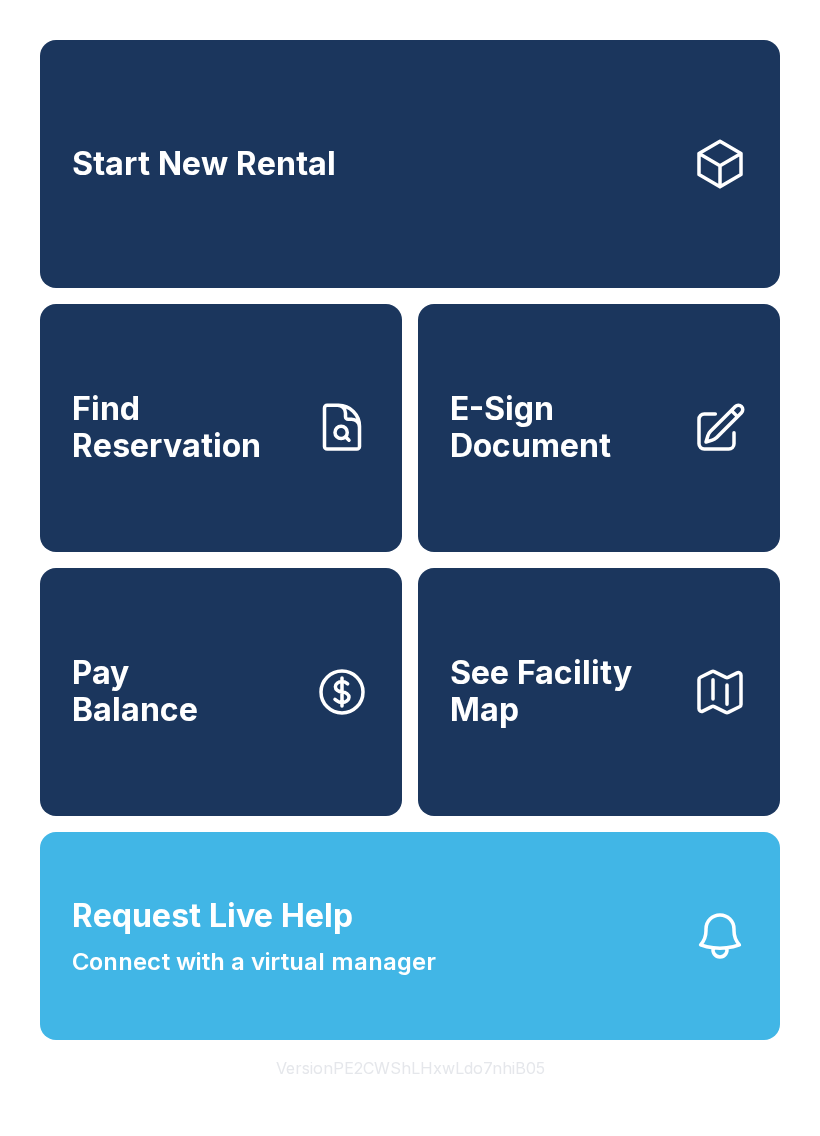 click on "Start New Rental" at bounding box center [410, 164] 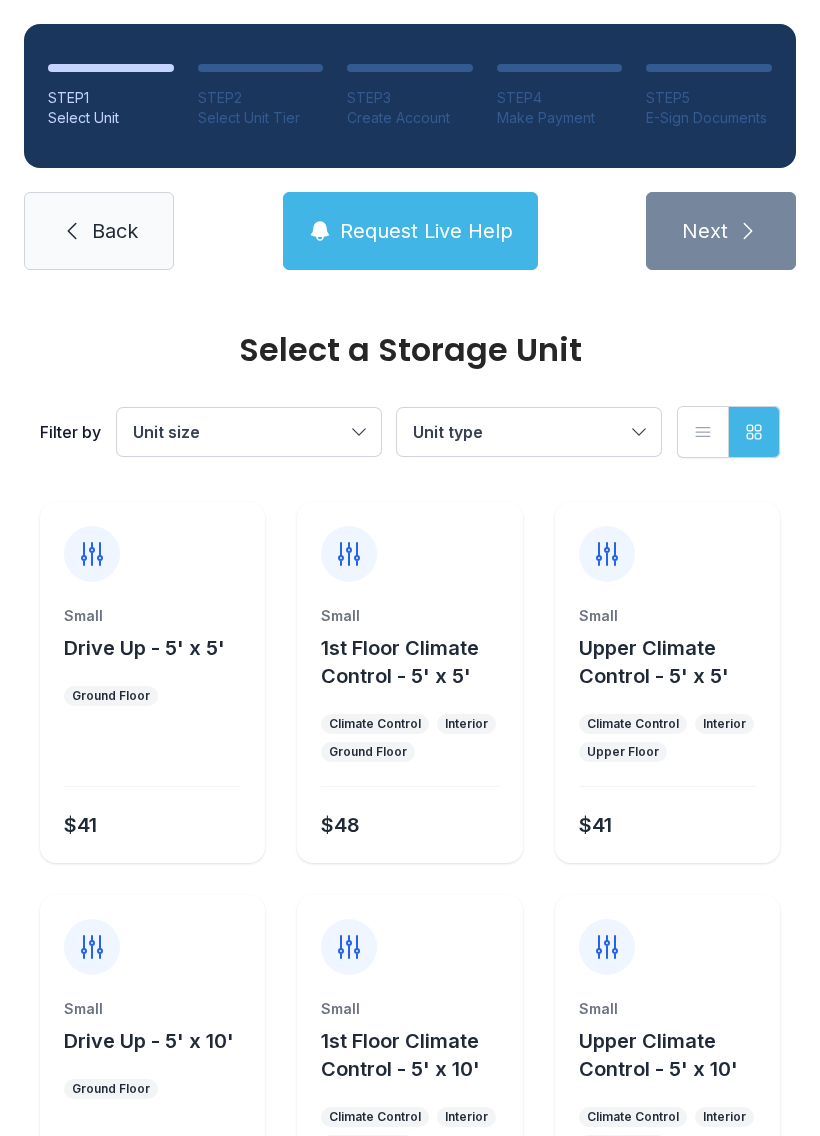click 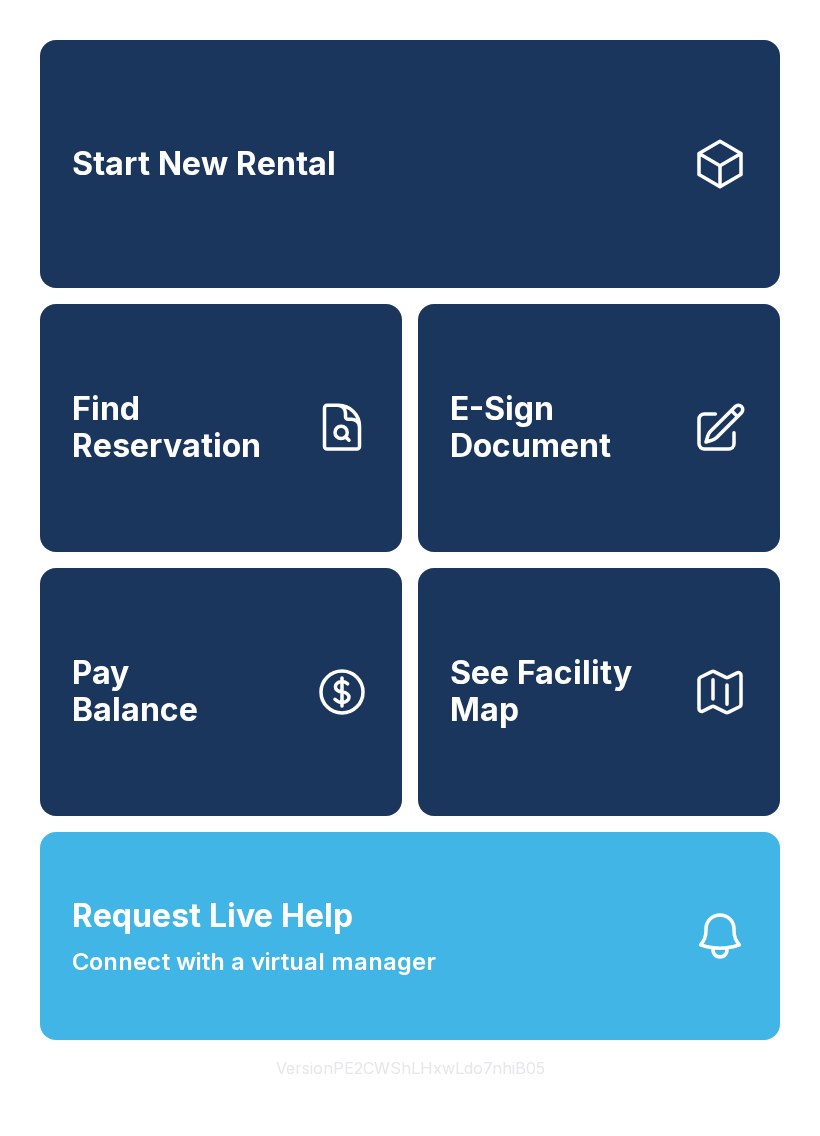 click on "Request Live Help Connect with a virtual manager" at bounding box center (410, 936) 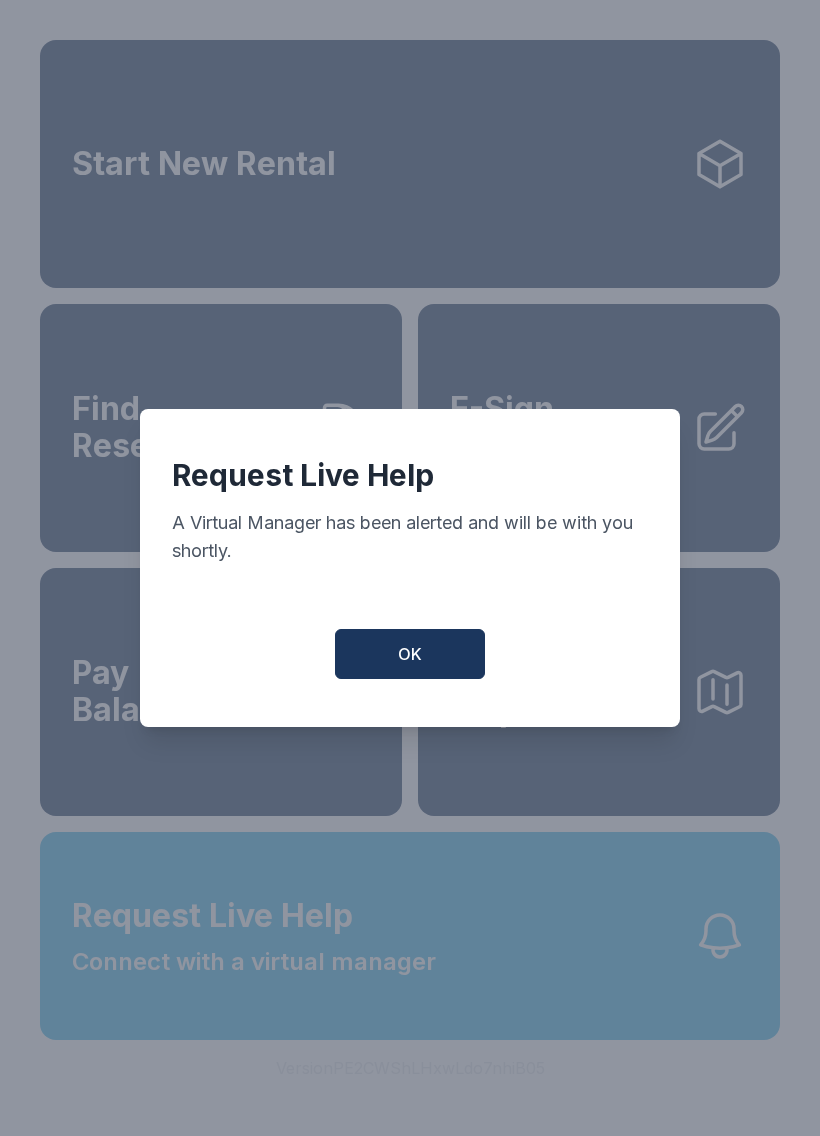 click on "OK" at bounding box center [410, 654] 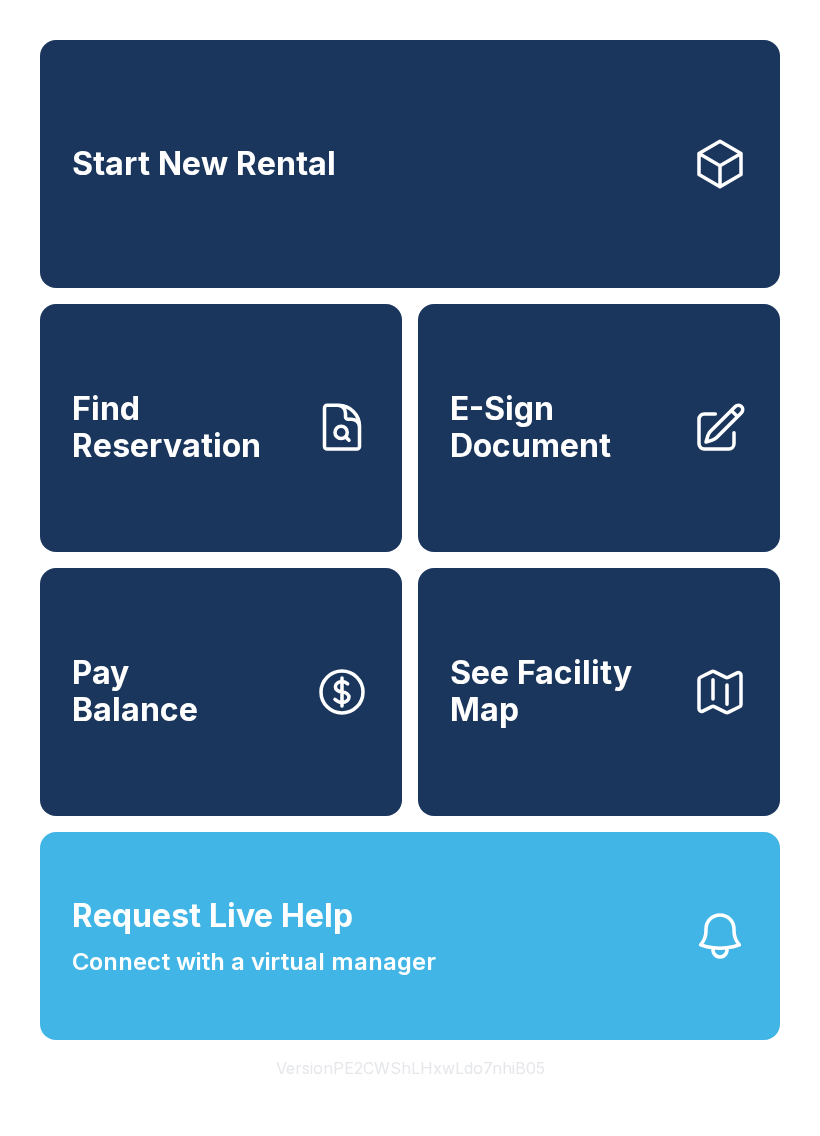 click on "Find Reservation" at bounding box center (185, 427) 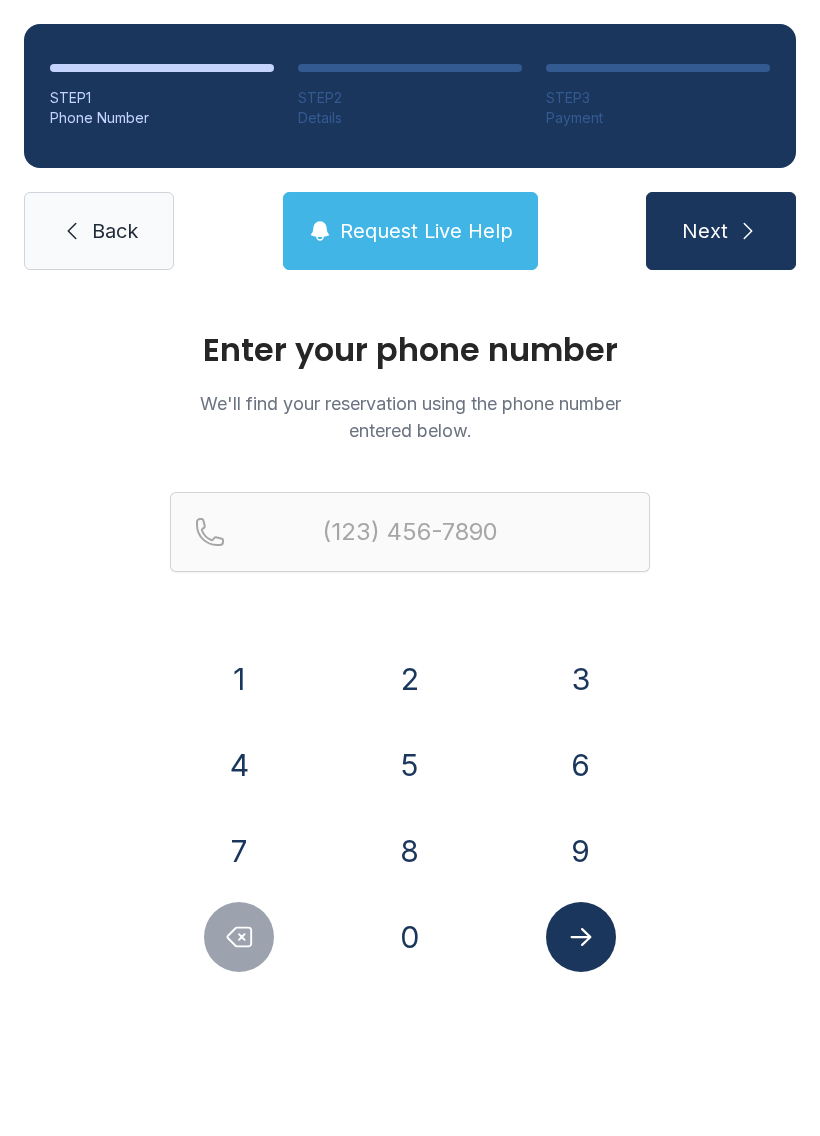 click on "8" at bounding box center [410, 851] 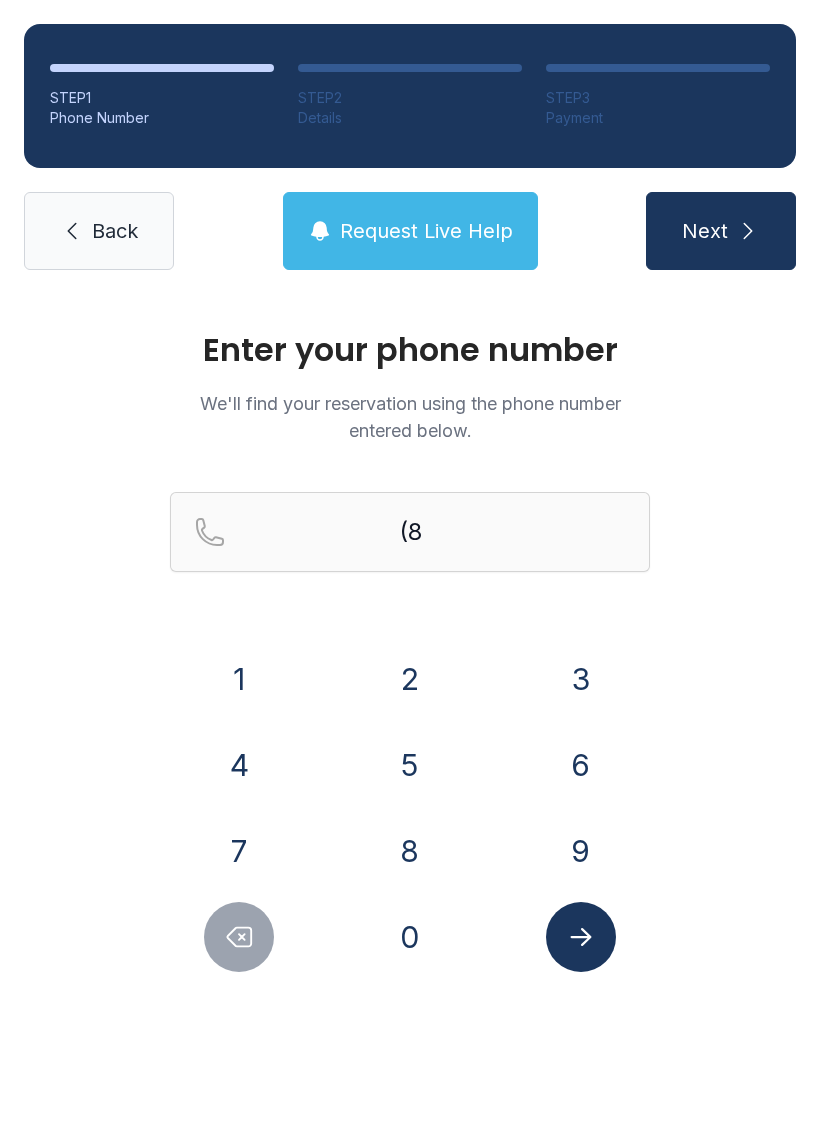 click on "4" at bounding box center (239, 765) 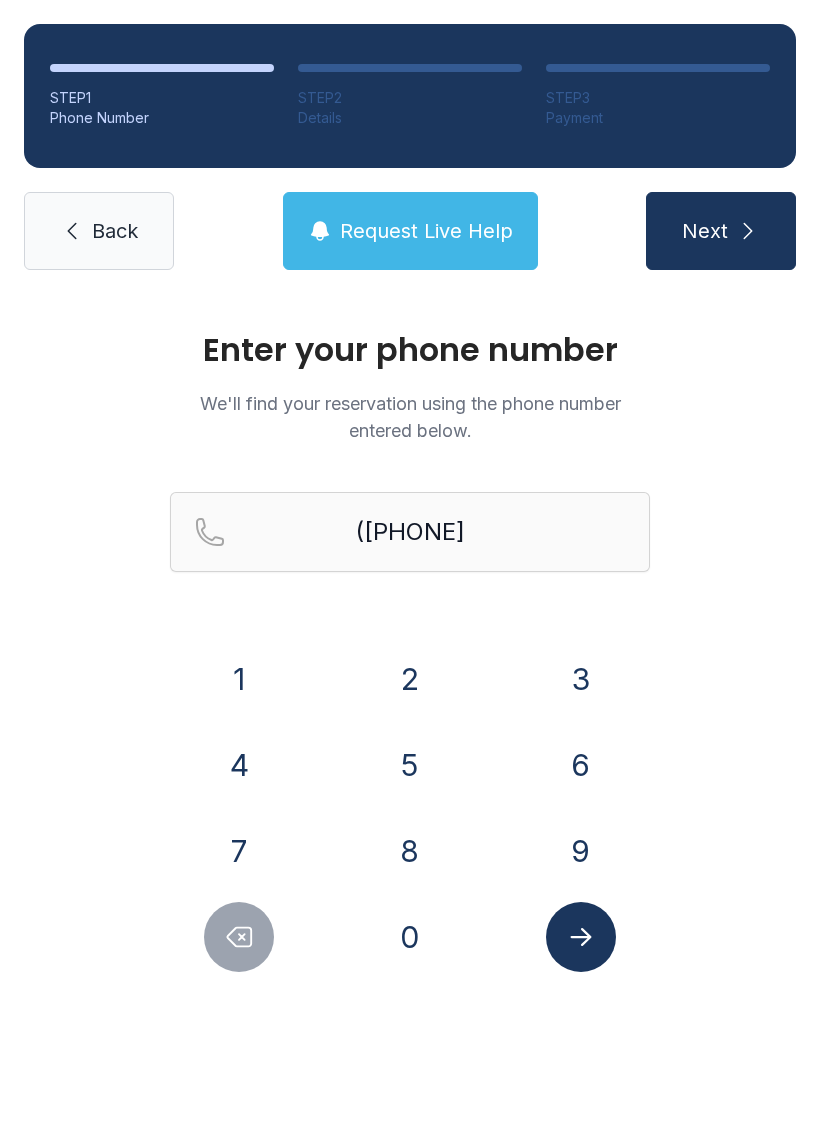 click on "3" at bounding box center [581, 679] 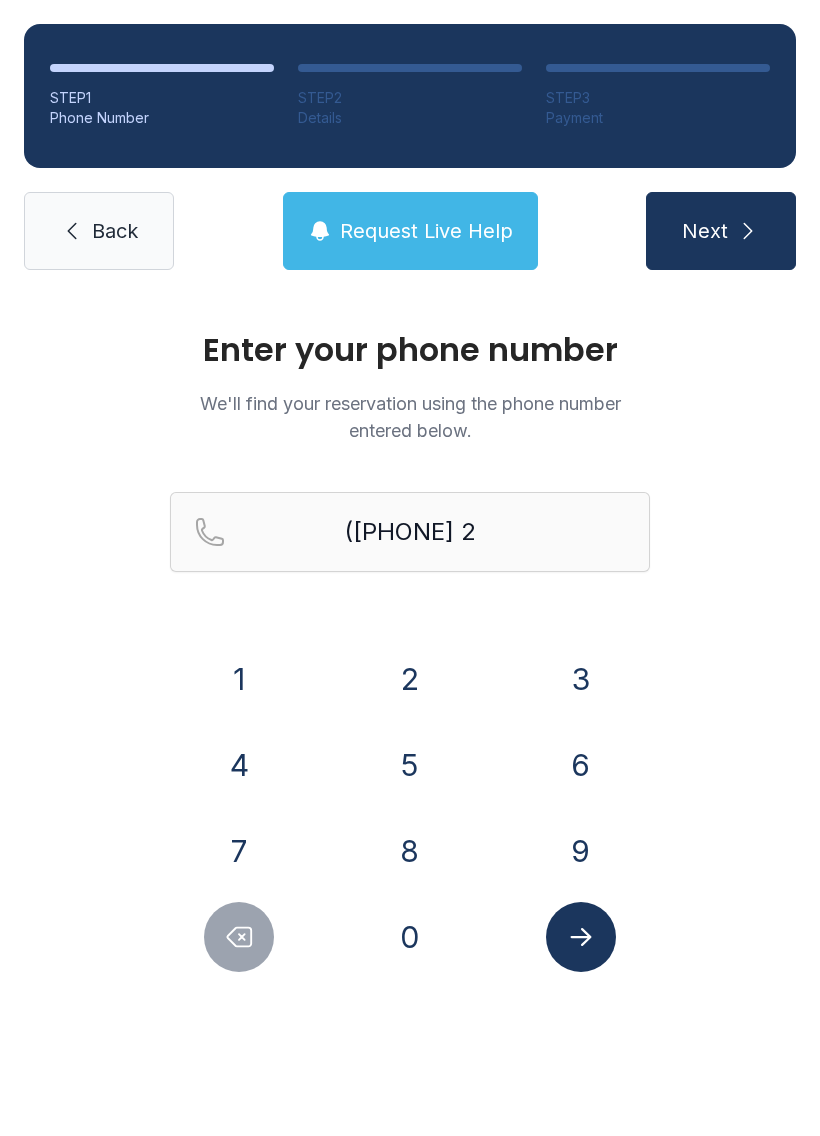click on "2" at bounding box center (410, 679) 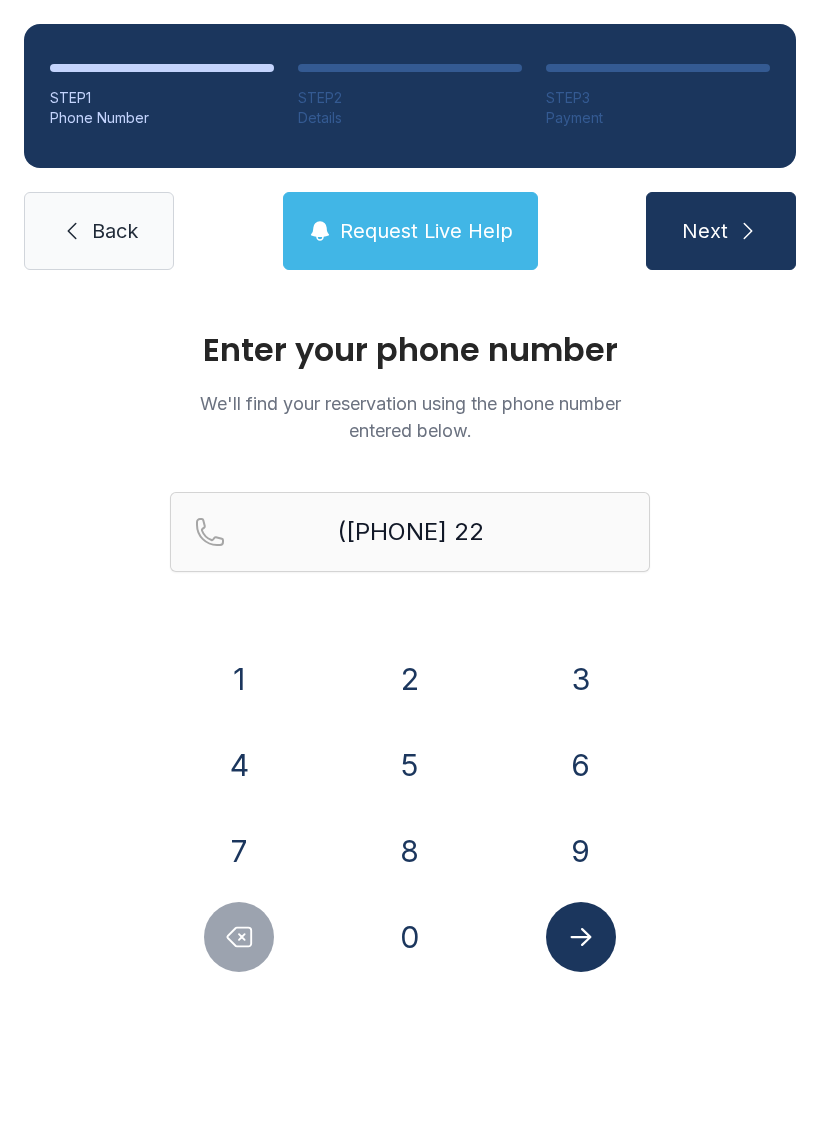 click on "7" at bounding box center (239, 851) 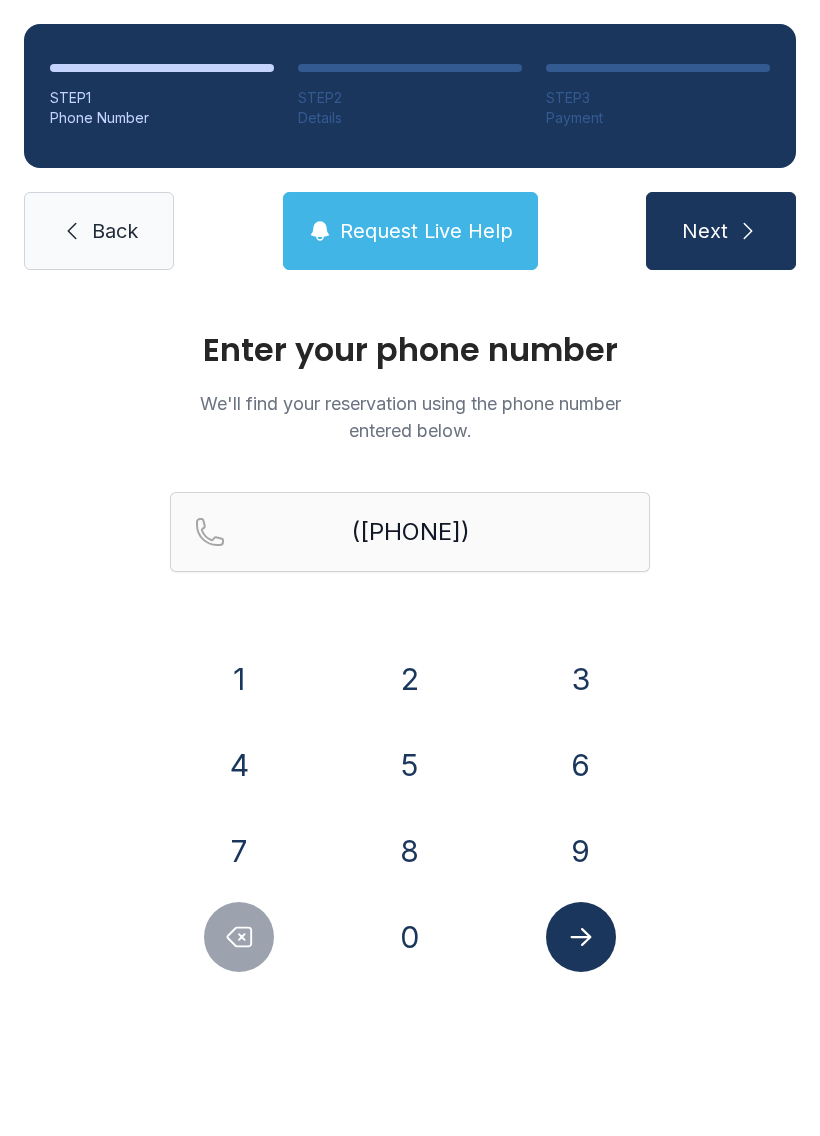 click on "0" at bounding box center [410, 937] 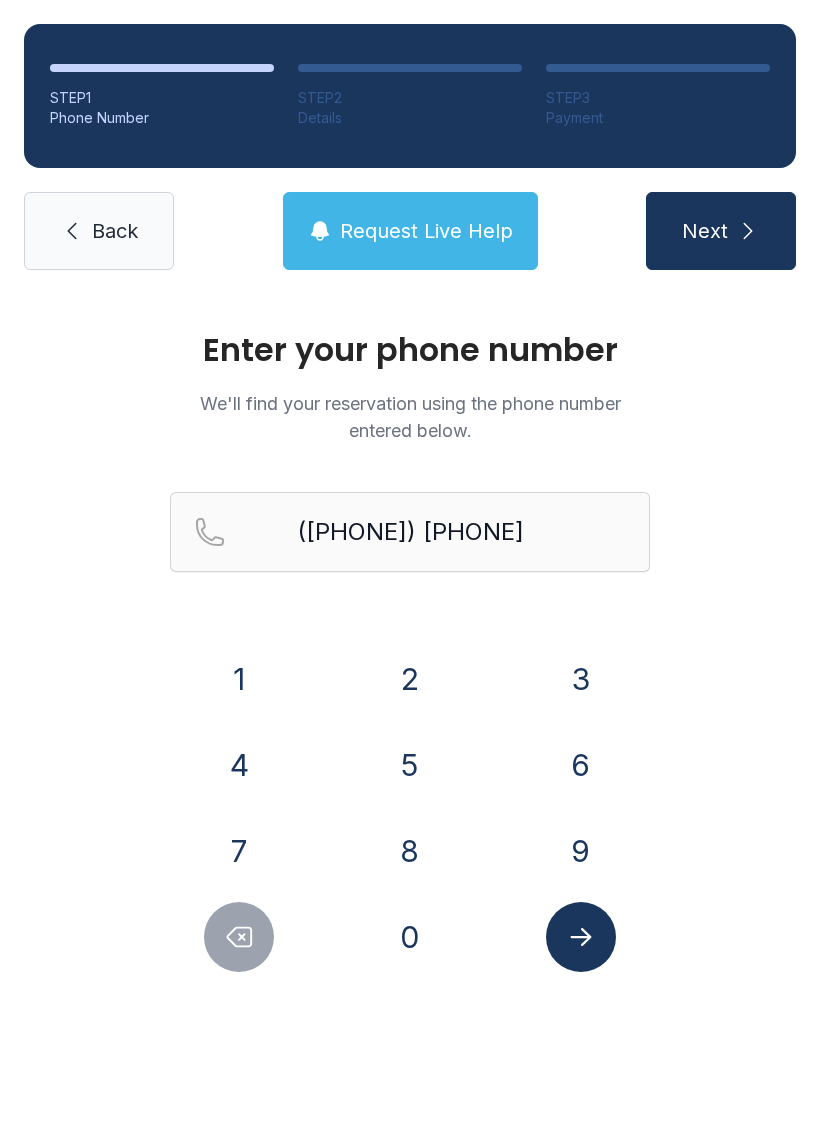 click on "4" at bounding box center [239, 765] 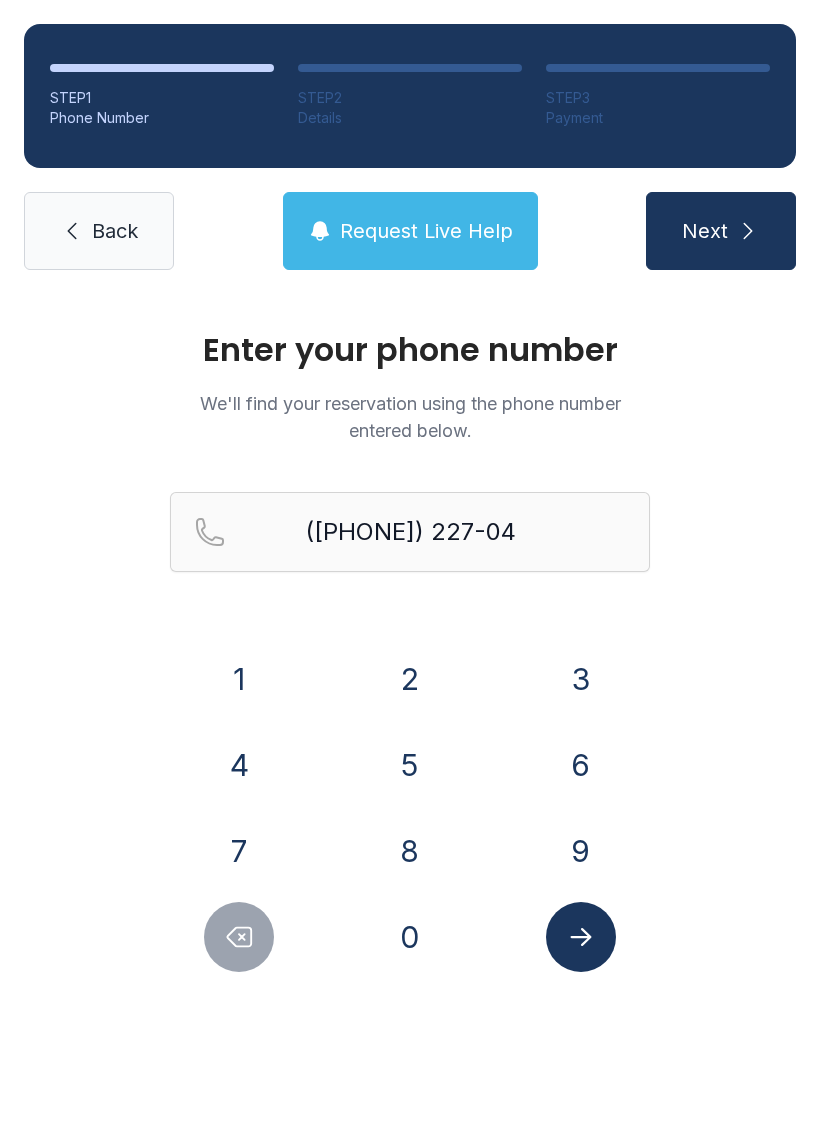 click on "4" at bounding box center (239, 765) 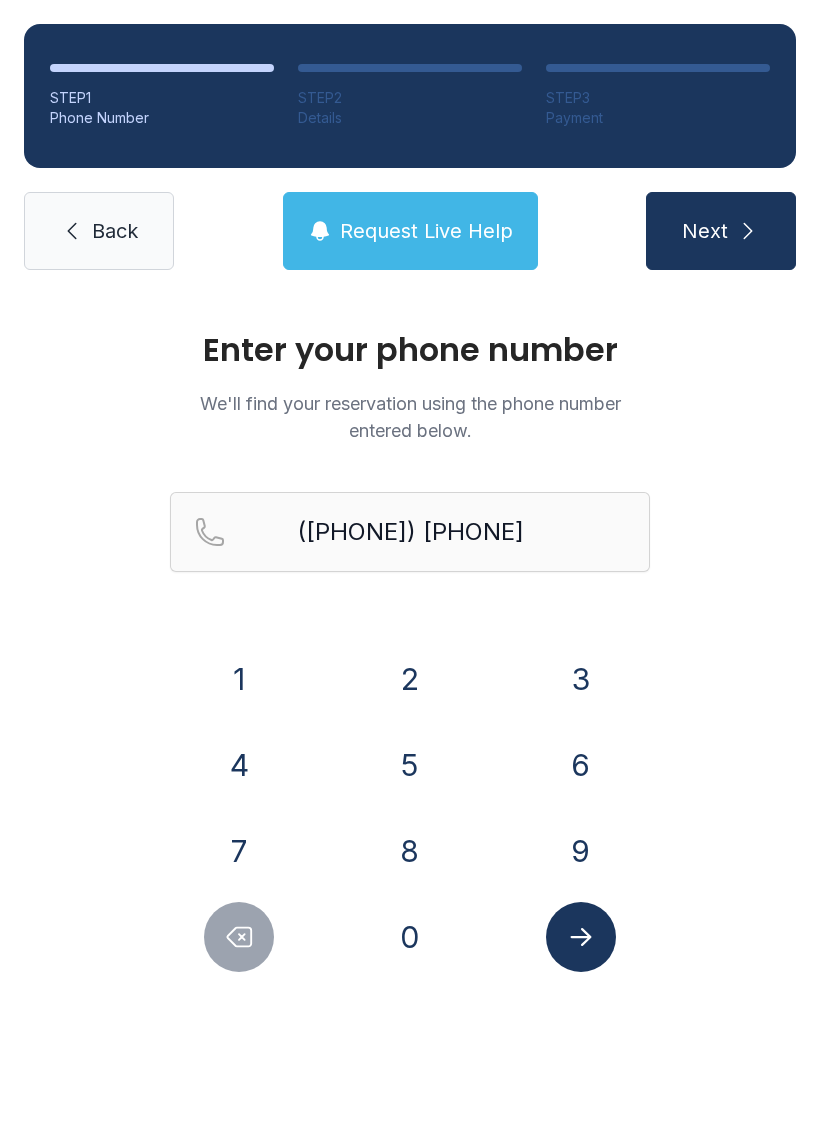 click on "3" at bounding box center (581, 679) 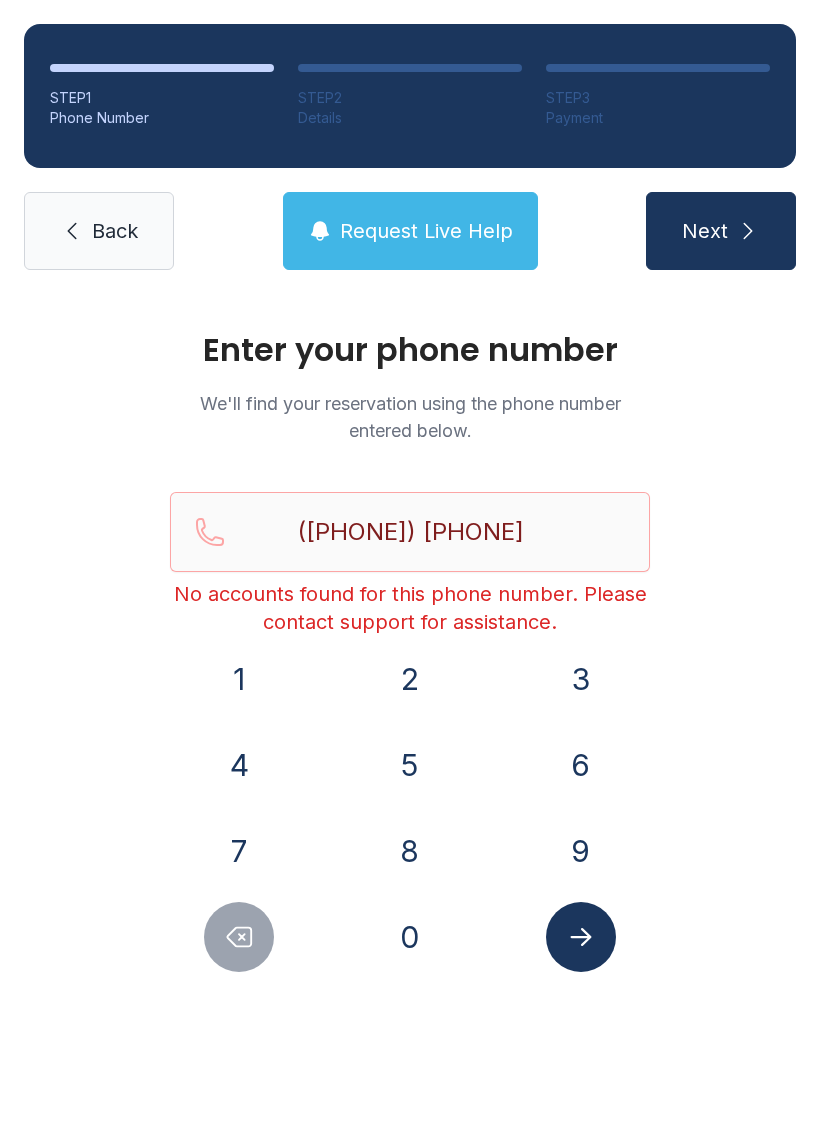 click on "Back" at bounding box center [99, 231] 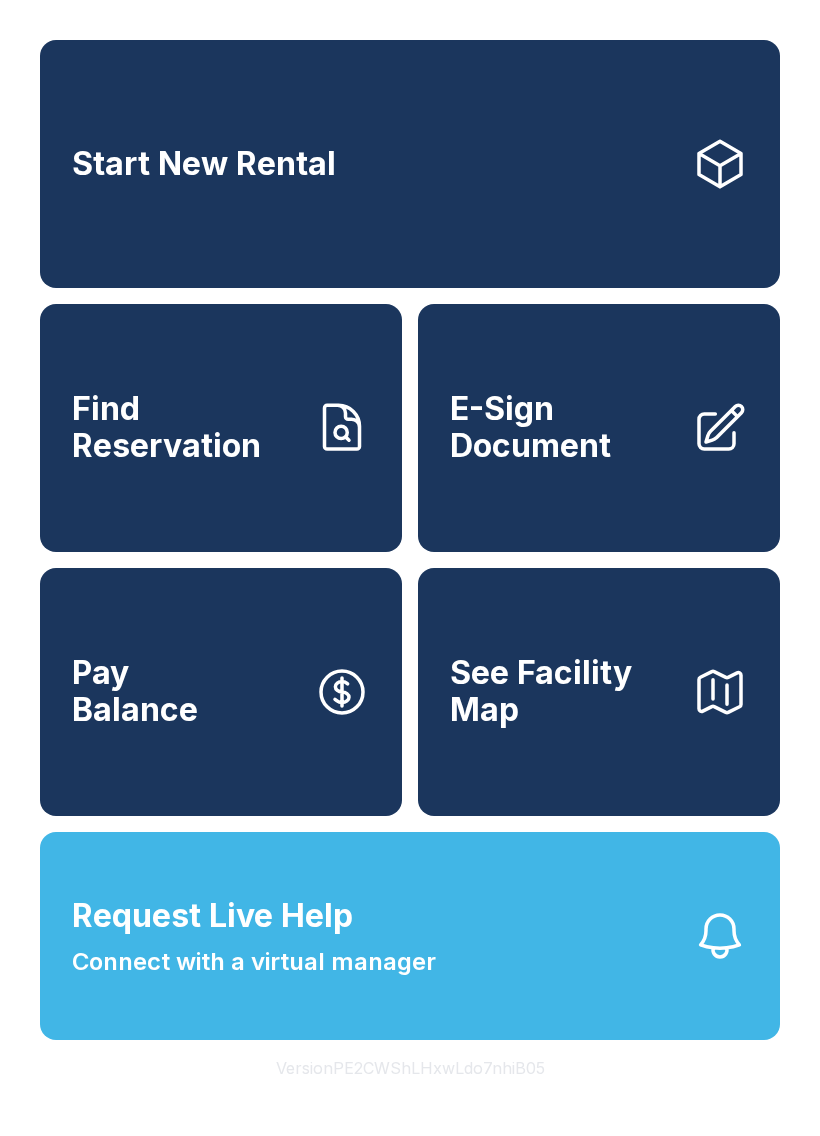 click on "Start New Rental" at bounding box center [410, 164] 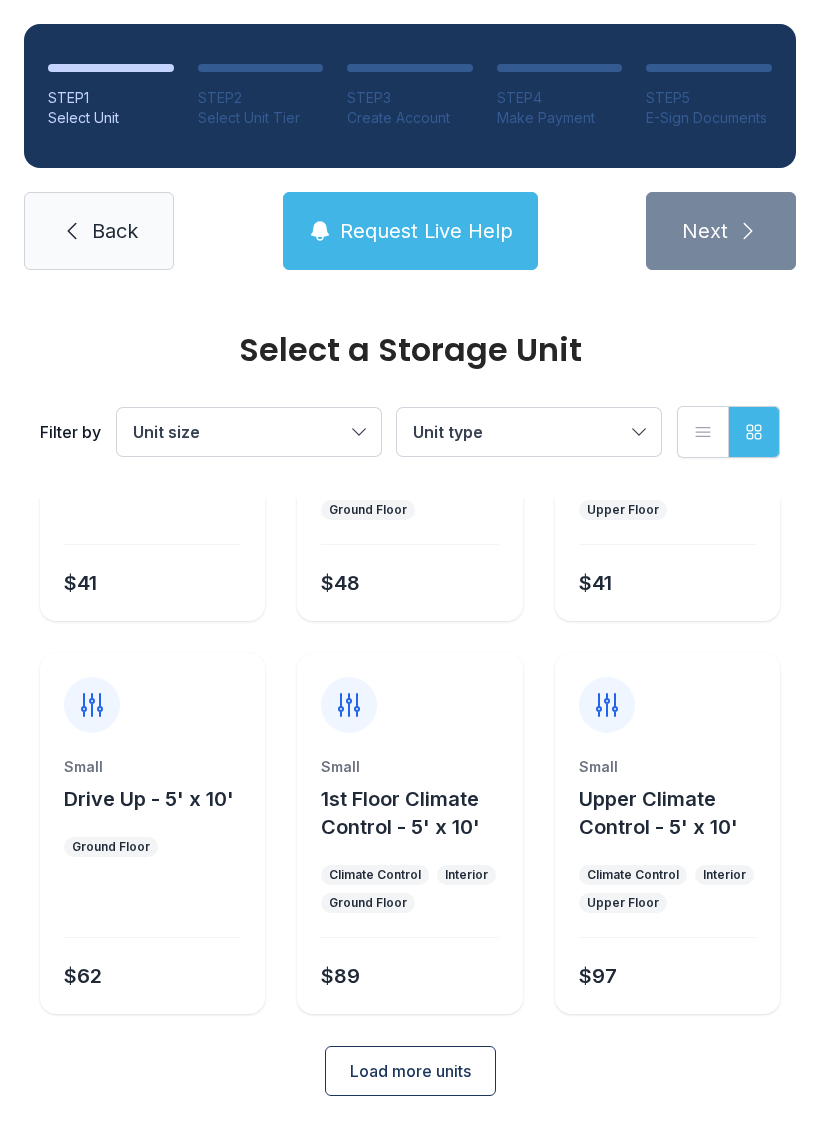 scroll, scrollTop: 238, scrollLeft: 0, axis: vertical 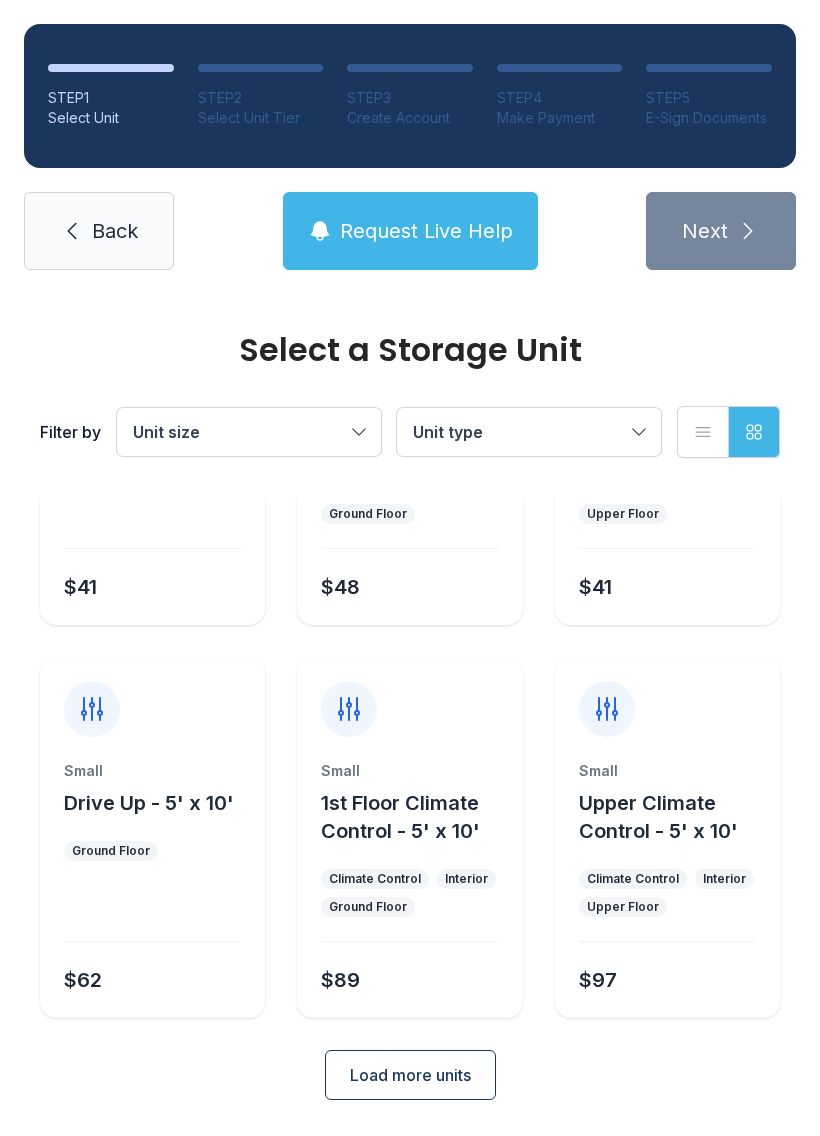click on "Unit size" at bounding box center (239, 432) 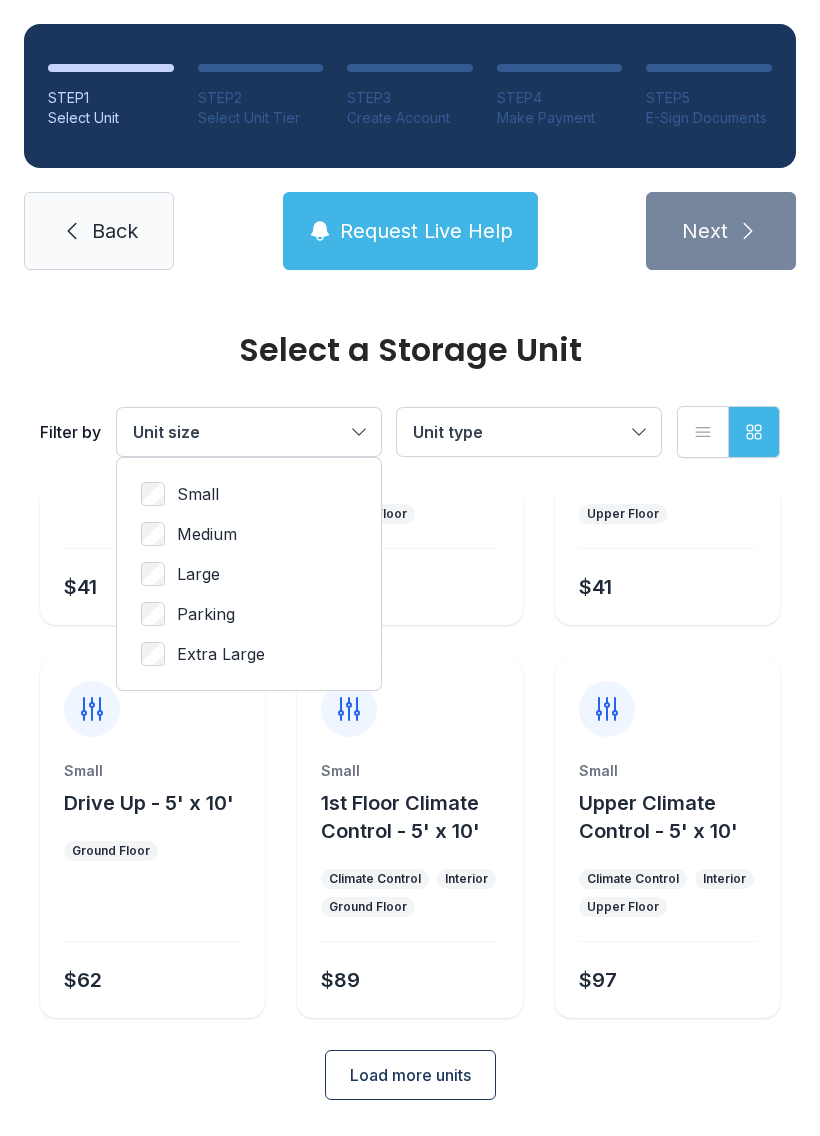click on "Unit type" at bounding box center (448, 432) 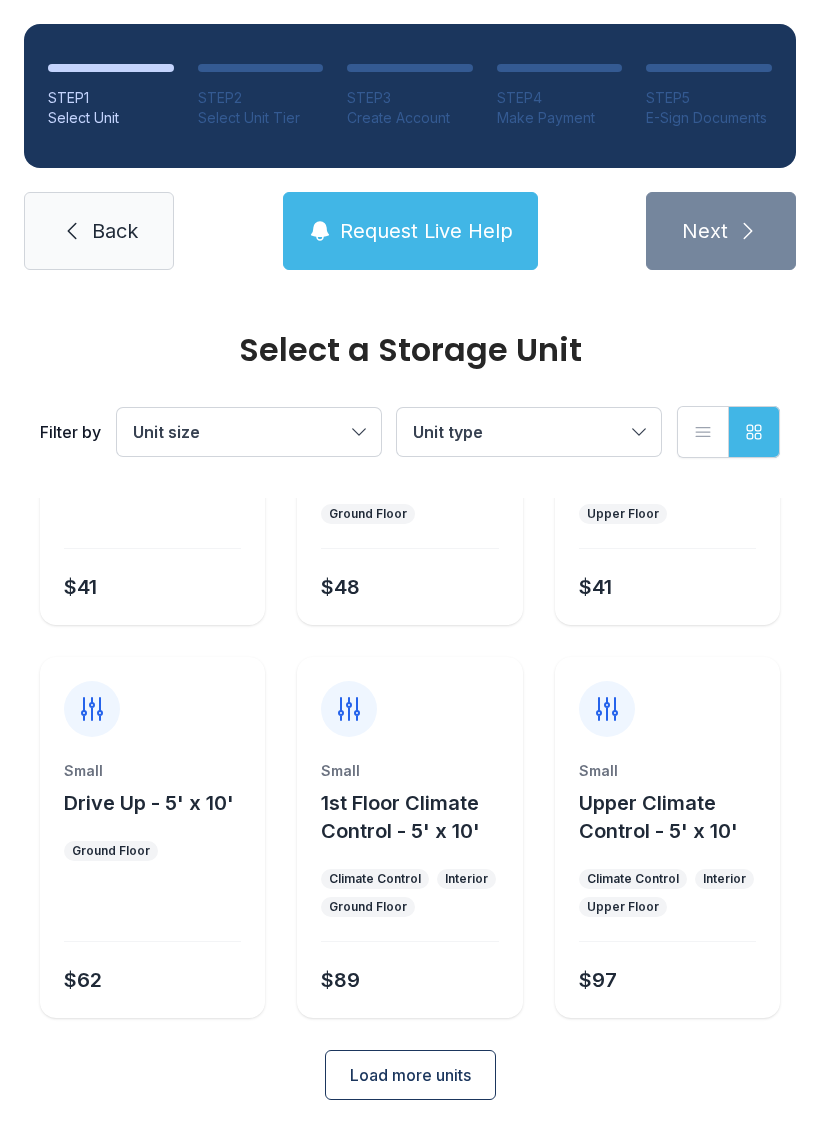 click on "Back" at bounding box center [99, 231] 